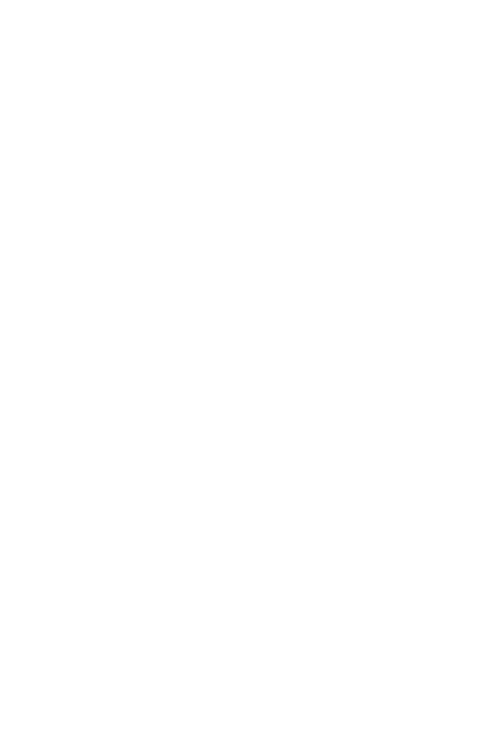 scroll, scrollTop: 0, scrollLeft: 0, axis: both 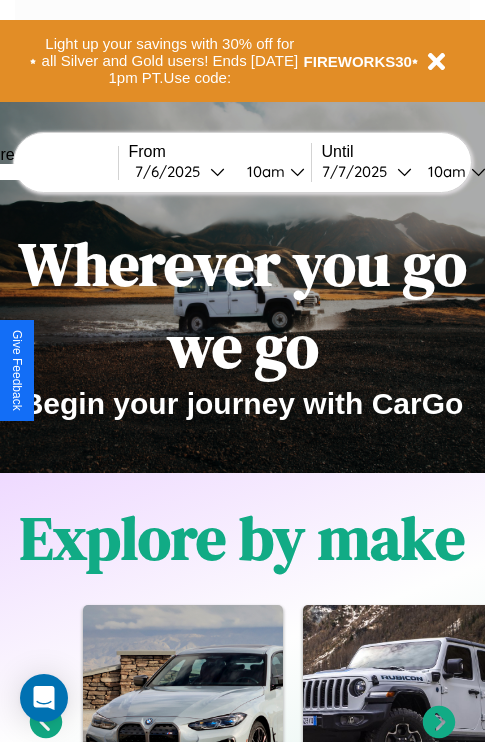 click at bounding box center (43, 172) 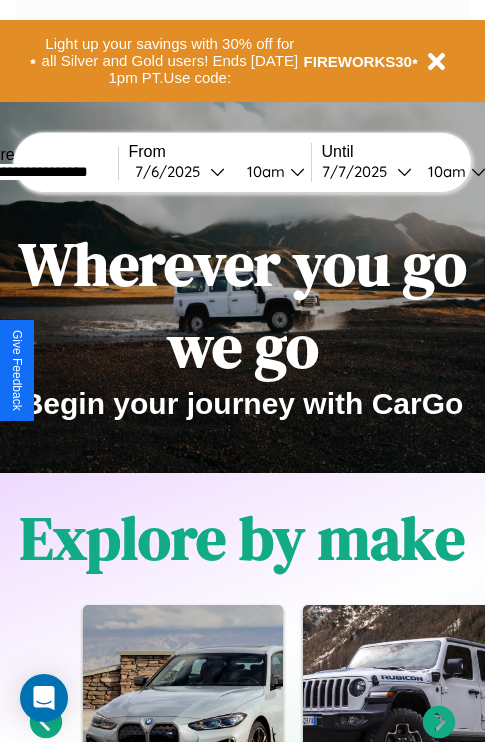 type on "**********" 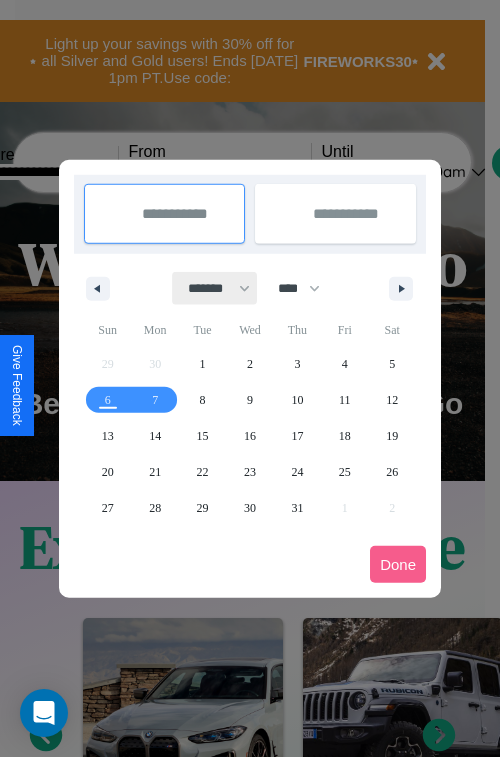 click on "******* ******** ***** ***** *** **** **** ****** ********* ******* ******** ********" at bounding box center (215, 288) 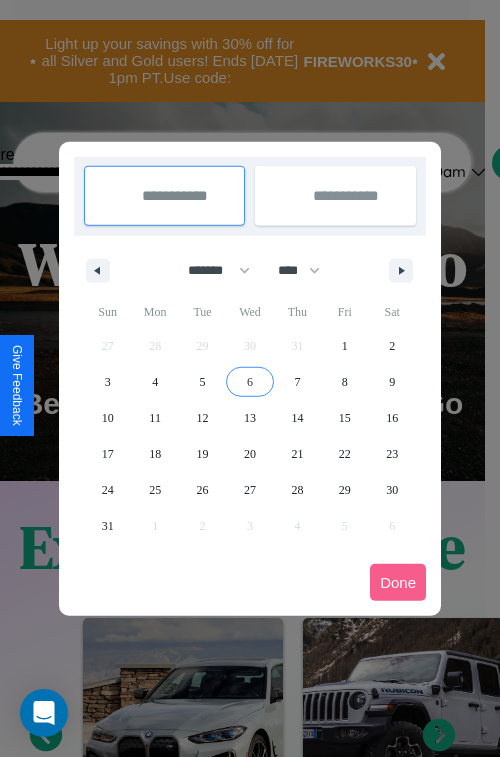 click on "6" at bounding box center [250, 382] 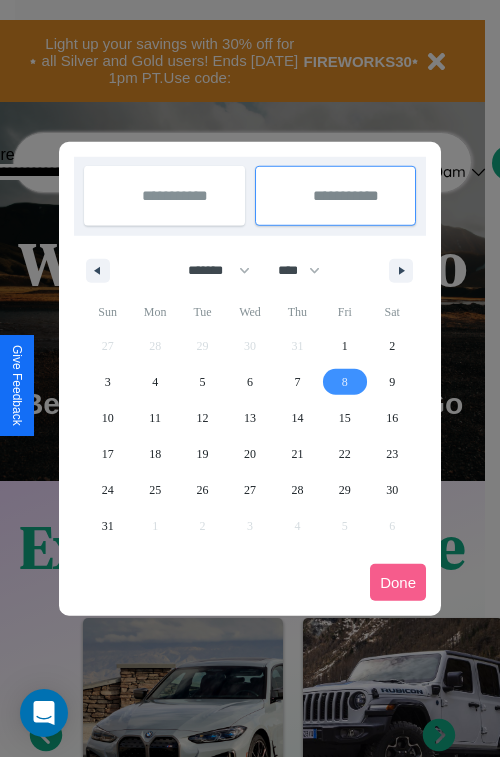 click on "8" at bounding box center (345, 382) 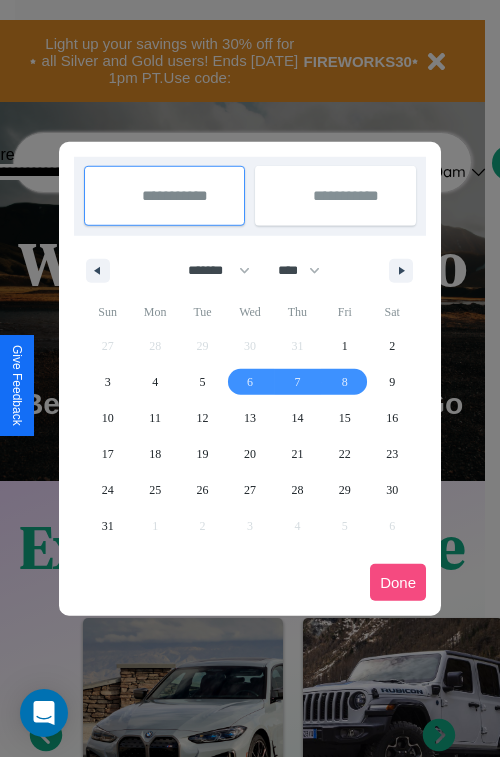 click on "Done" at bounding box center [398, 582] 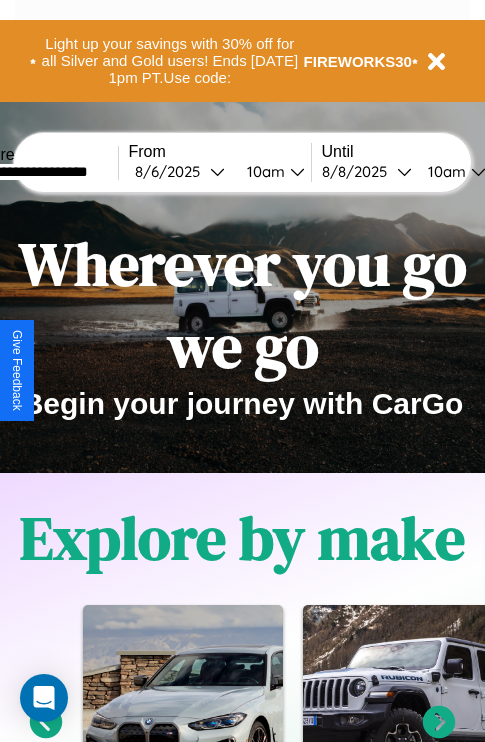 scroll, scrollTop: 0, scrollLeft: 68, axis: horizontal 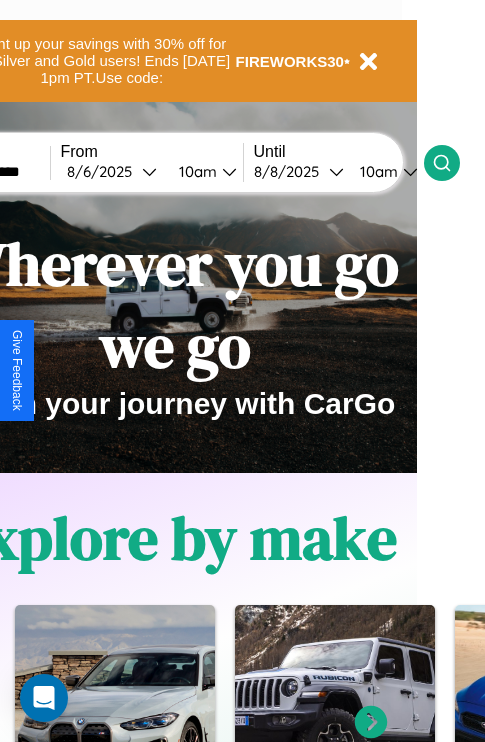 click 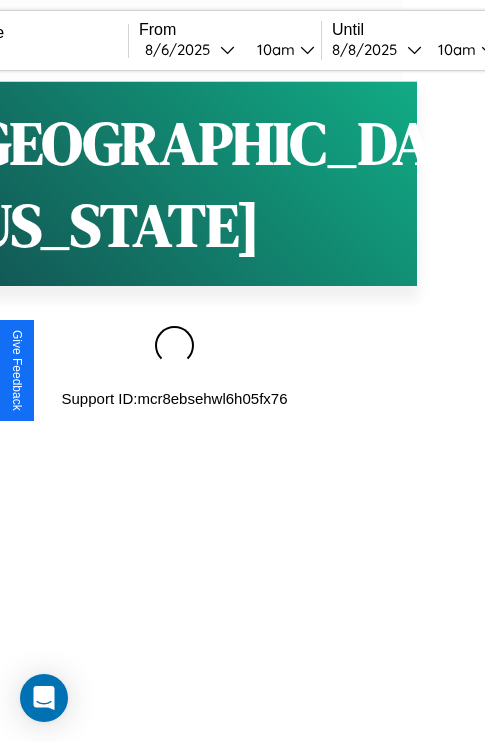 scroll, scrollTop: 0, scrollLeft: 0, axis: both 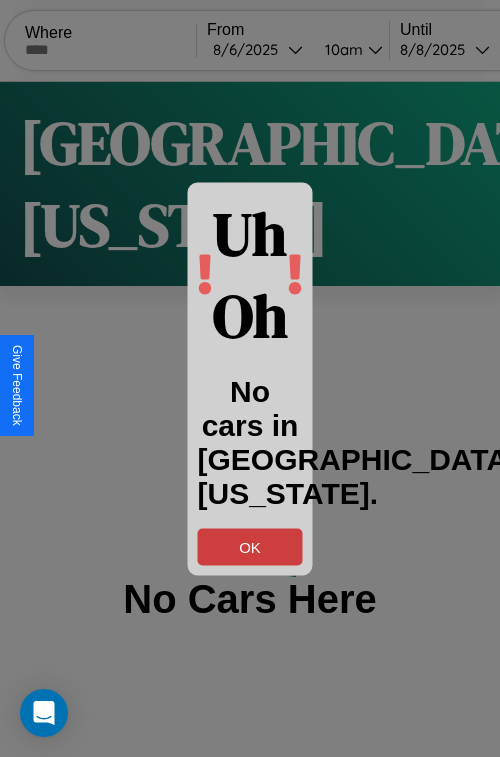 click on "OK" at bounding box center (250, 546) 